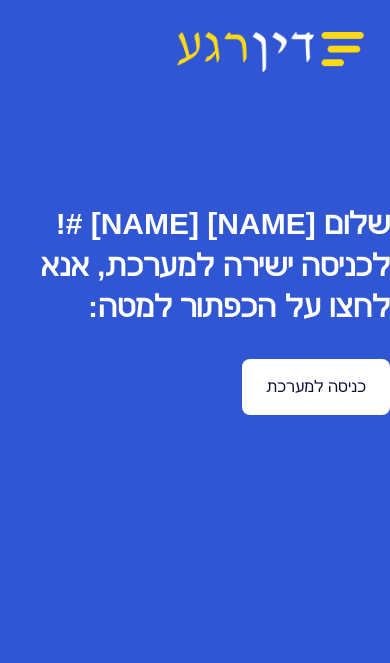 scroll, scrollTop: 0, scrollLeft: 0, axis: both 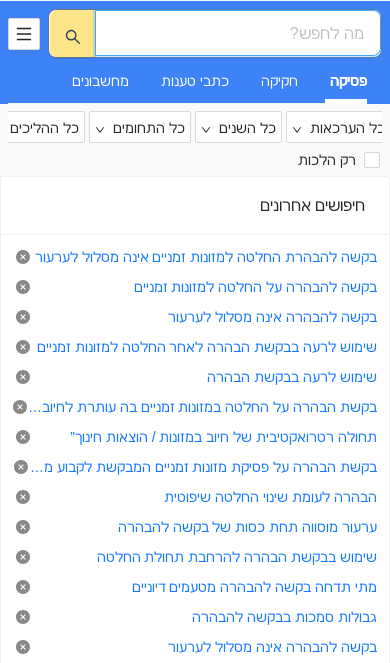 click at bounding box center [24, 34] 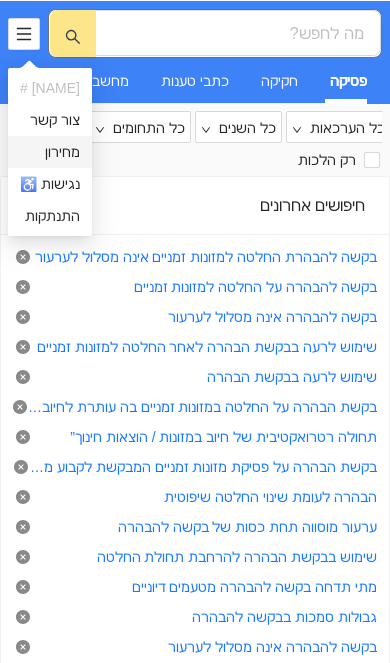 click on "מחירון" at bounding box center (50, 152) 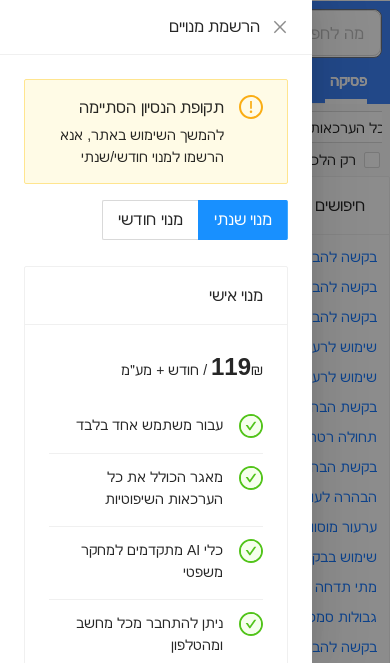 scroll, scrollTop: 0, scrollLeft: 0, axis: both 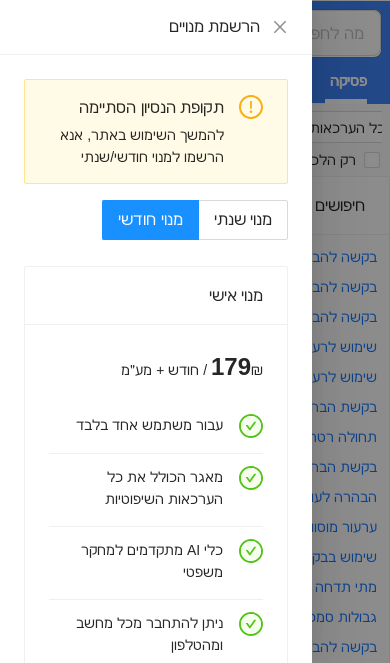 click on "מנוי שנתי" at bounding box center [243, 220] 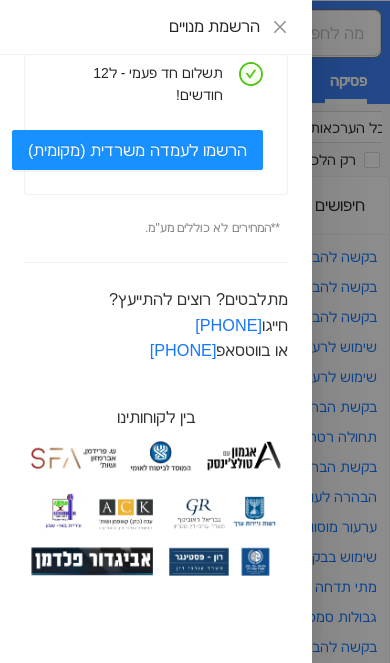 scroll, scrollTop: 1564, scrollLeft: 0, axis: vertical 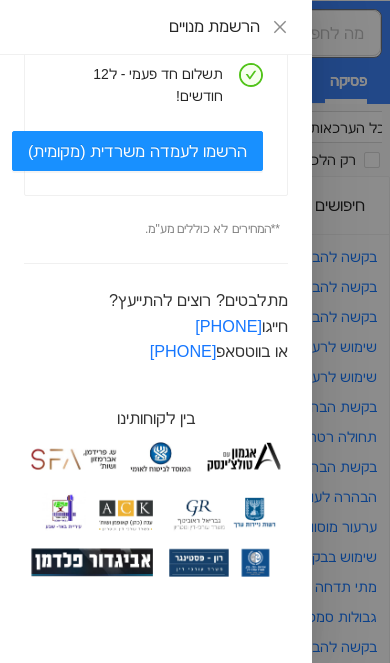 click at bounding box center (195, 331) 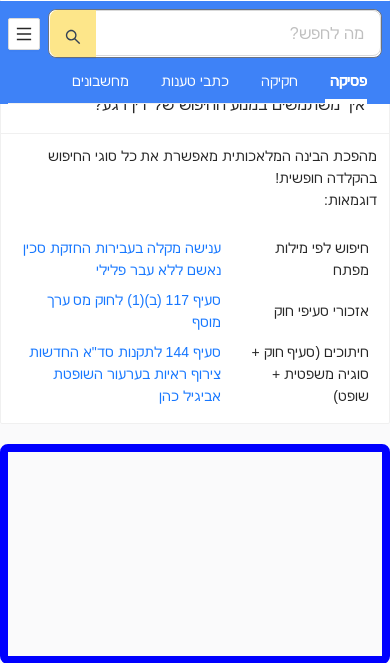 scroll, scrollTop: 936, scrollLeft: 0, axis: vertical 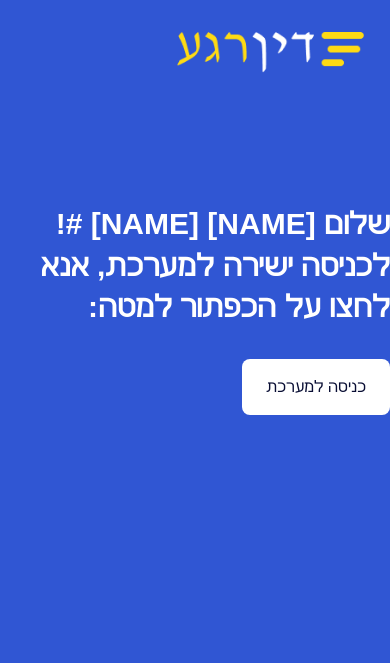 click on "כניסה למערכת" at bounding box center [316, 387] 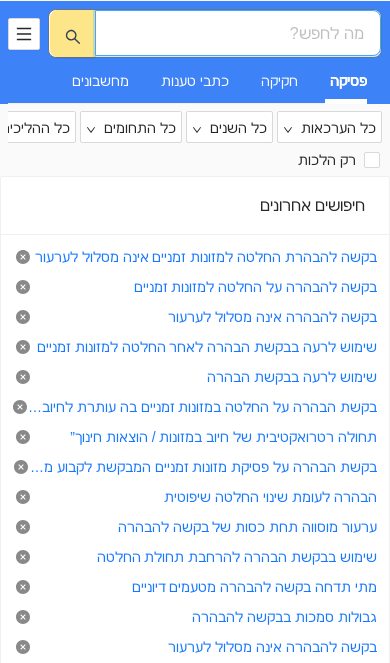 scroll, scrollTop: 0, scrollLeft: 0, axis: both 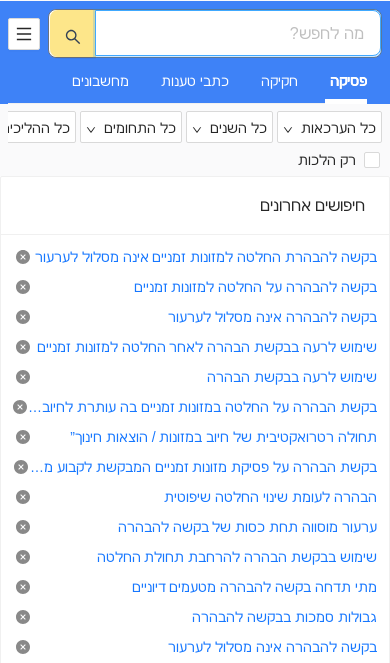 click at bounding box center (23, 259) 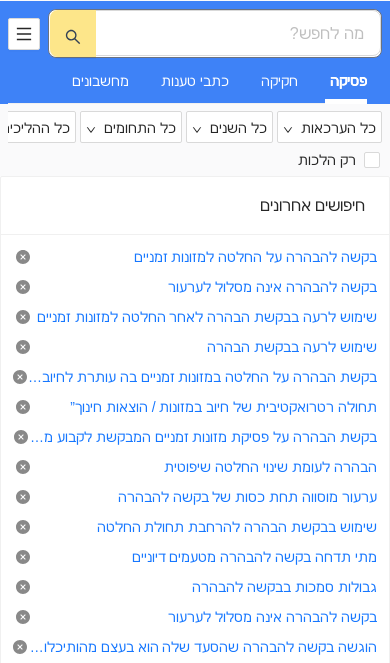 click 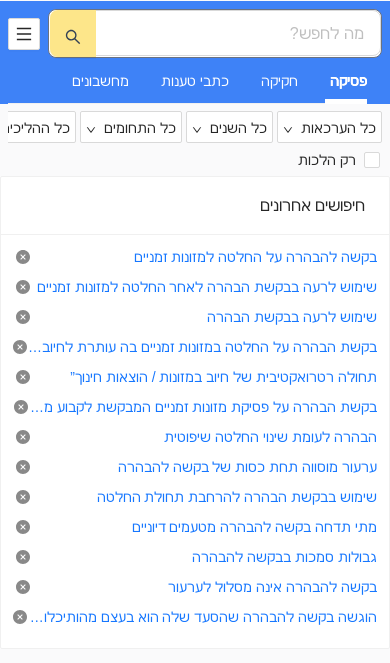 click 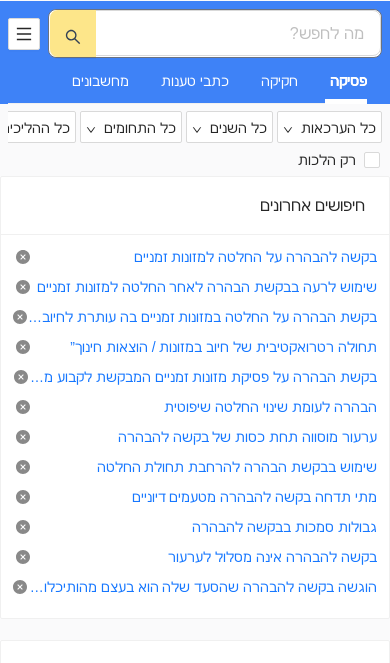 click on "בקשת הבהרה על החלטה במזונות זמניים בה עותרת לחיוב האב במזונות רטרואקטיביים" at bounding box center (202, 317) 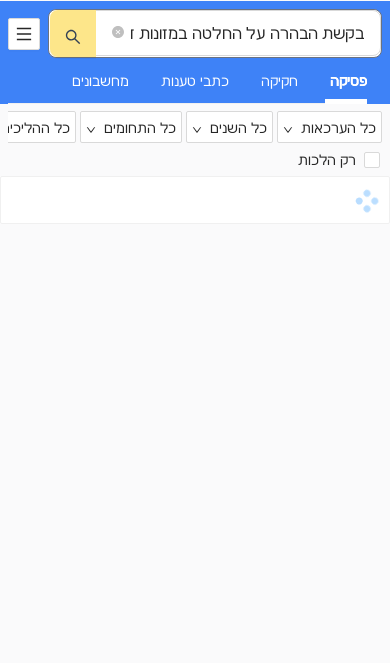 click on "כל הערכאות  כל השנים  כל התחומים  כל ההליכים רק הלכות" at bounding box center [195, 442] 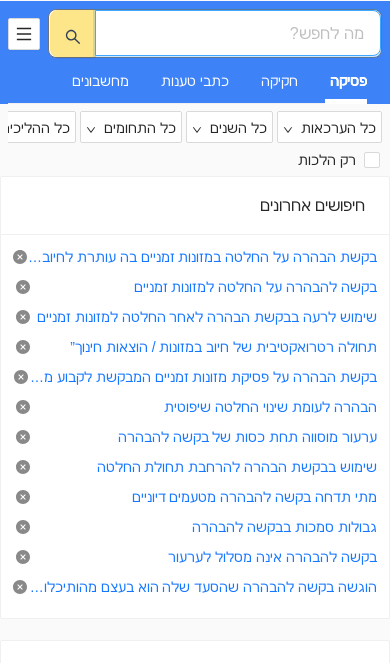 scroll, scrollTop: 0, scrollLeft: 0, axis: both 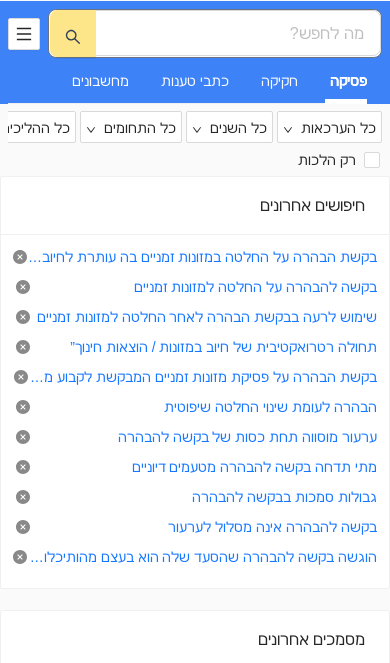 click 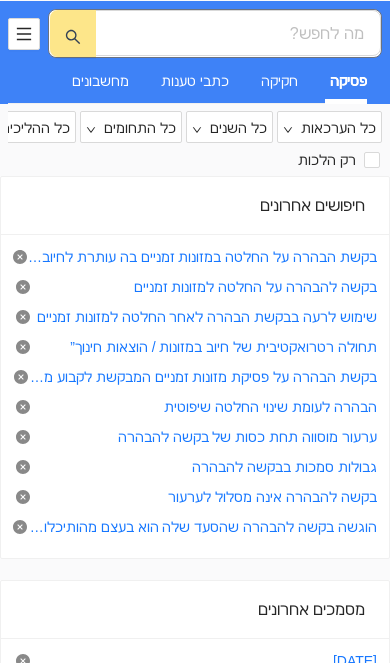 click 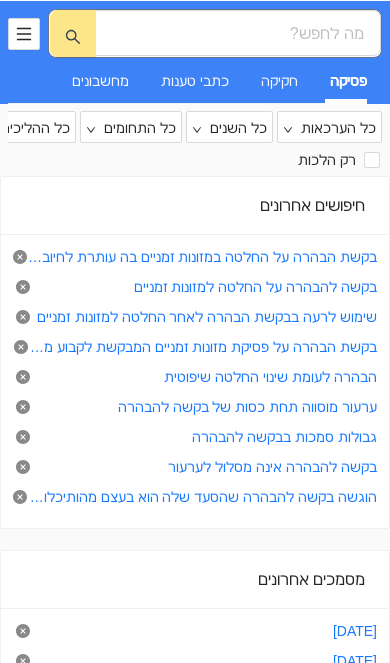 click at bounding box center (23, 379) 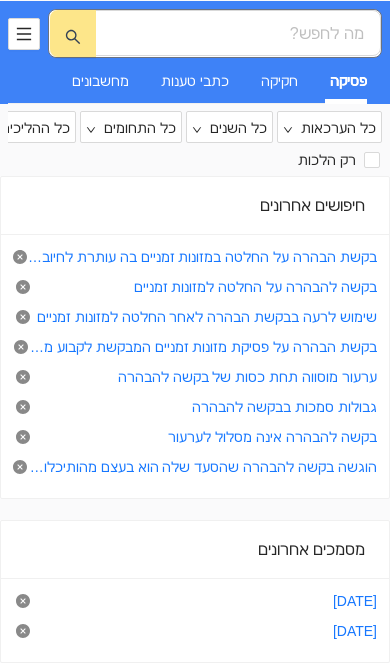 click 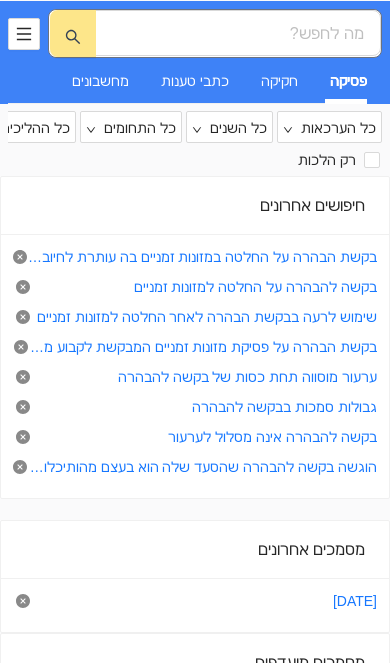 click 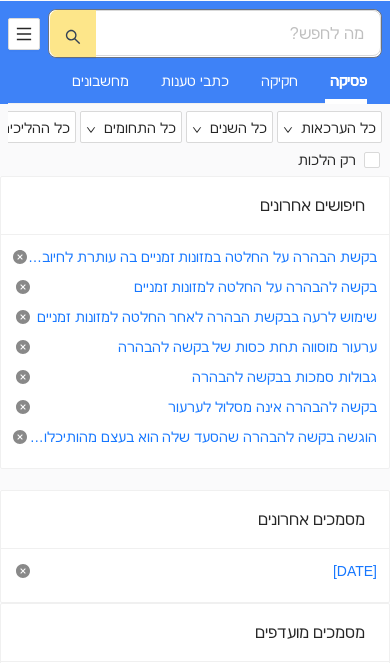 click 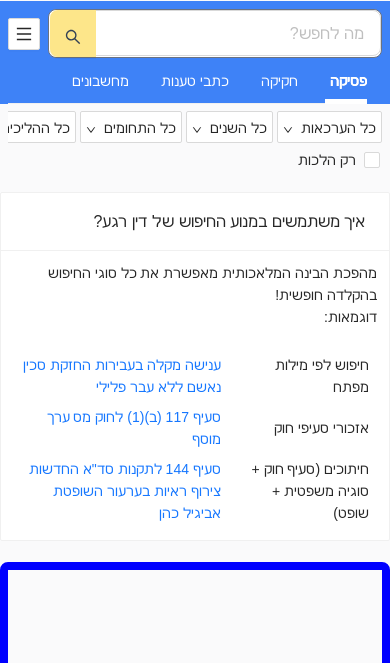 click 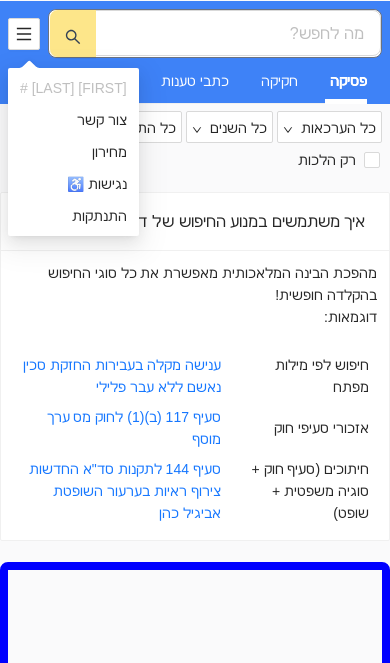 click on "צור קשר" at bounding box center (73, 120) 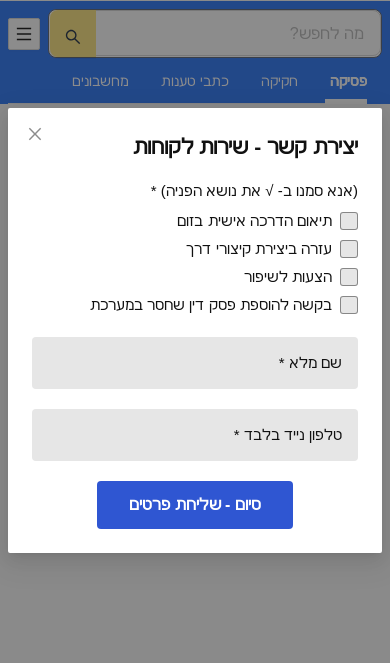 click on "יצירת קשר - שירות לקוחות (אנא סמנו ב- √ את נושא הפניה)  * תיאום הדרכה אישית בזום  עזרה ביצירת קיצורי דרך הצעות לשיפור בקשה להוספת פסק דין שחסר במערכת אנא הזינו את מספר ההליך החסר כאן שם מלא * טלפון נייד בלבד * סיום - שליחת פרטים" at bounding box center (195, 331) 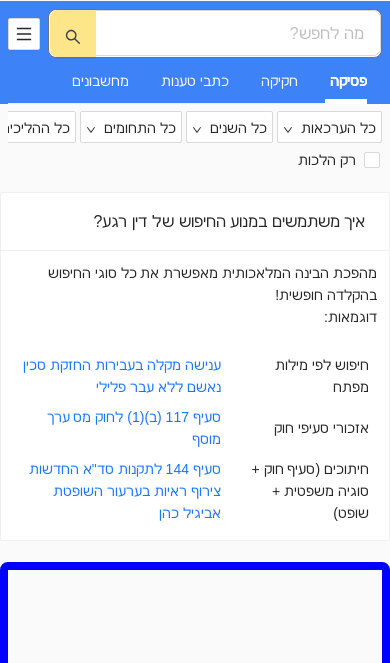 click on "כל ההליכים" at bounding box center (35, 128) 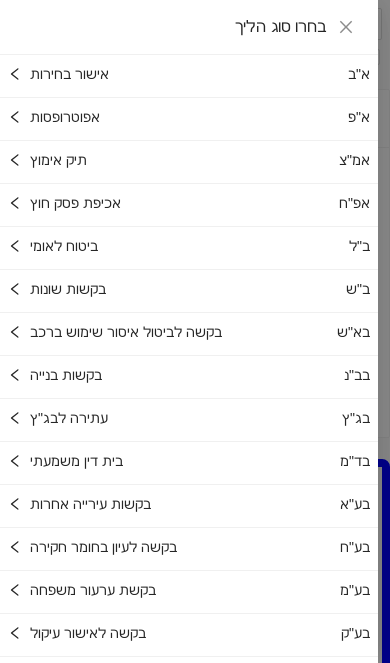 click 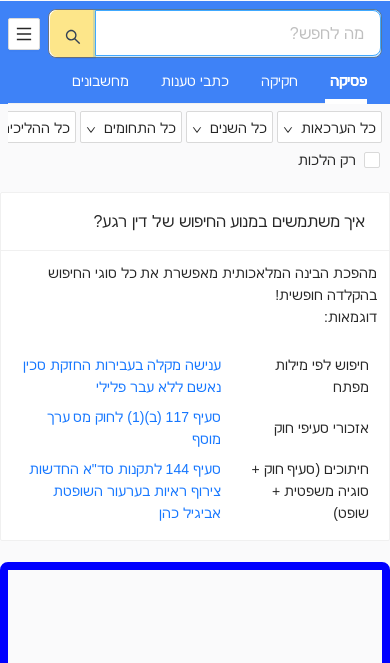 click 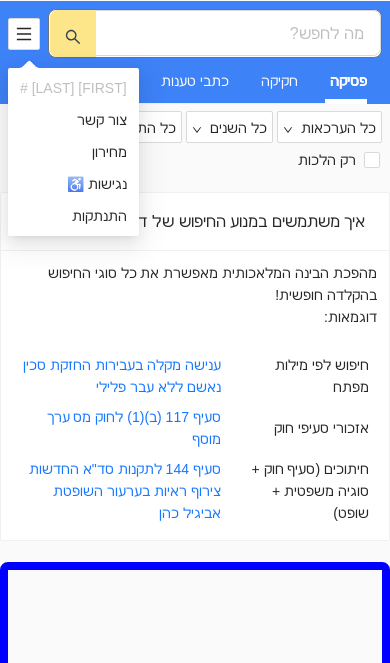 click on "מחירון" at bounding box center (73, 152) 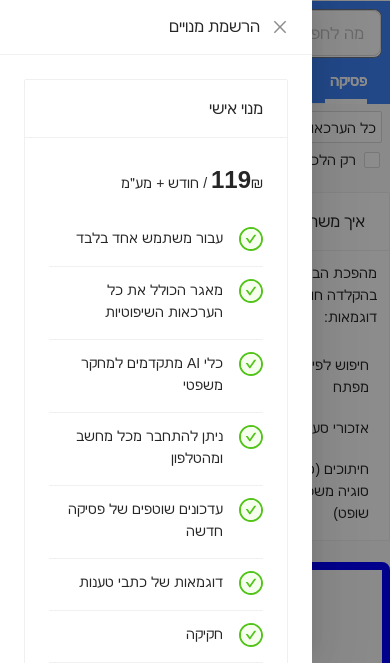 scroll, scrollTop: 186, scrollLeft: 0, axis: vertical 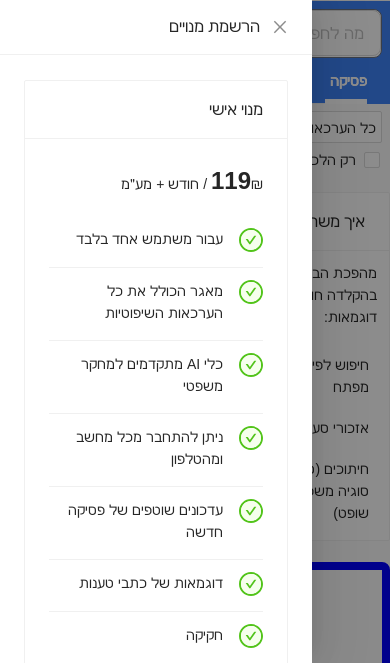 click on "עבור משתמש אחד בלבד" at bounding box center (156, 242) 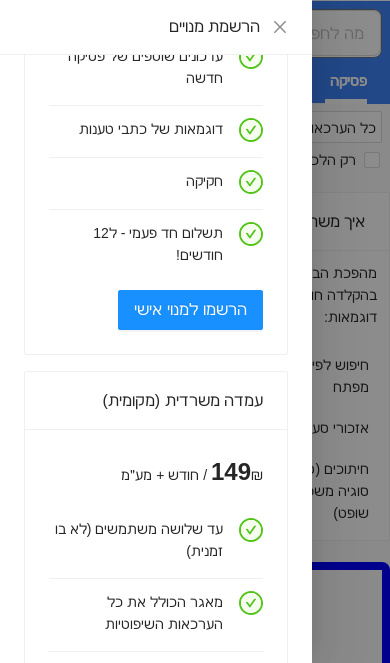 scroll, scrollTop: 650, scrollLeft: 0, axis: vertical 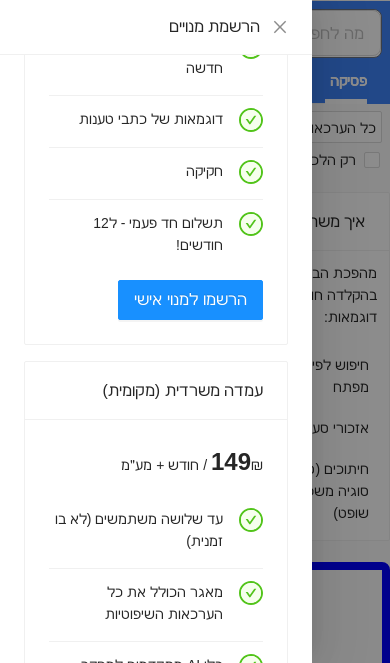 click on "הרשמו למנוי אישי" at bounding box center (190, 300) 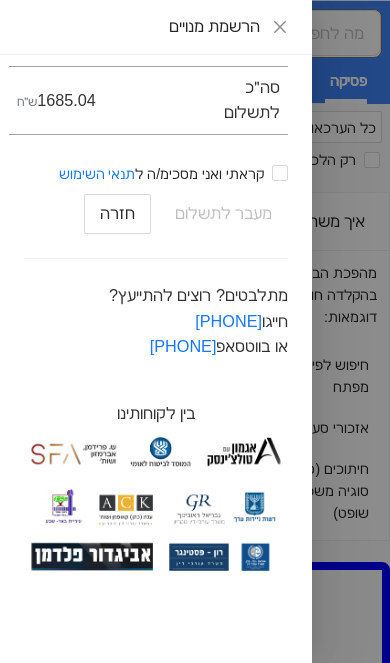 scroll, scrollTop: 311, scrollLeft: 0, axis: vertical 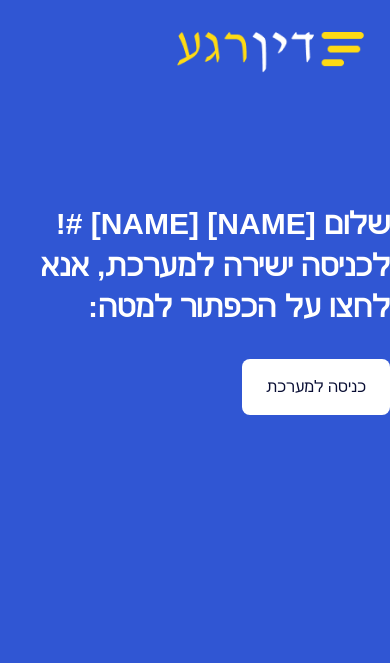 click on "כניסה למערכת" at bounding box center [316, 387] 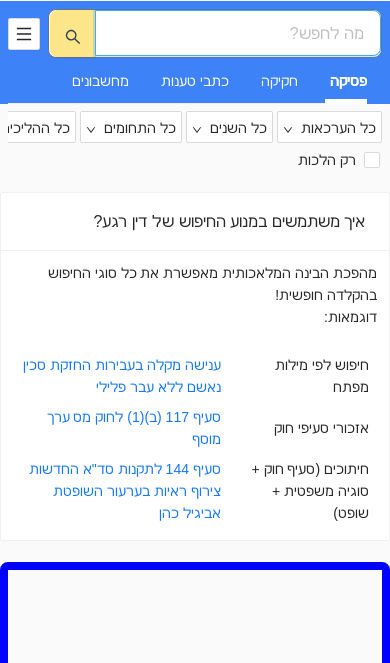 scroll, scrollTop: 0, scrollLeft: 0, axis: both 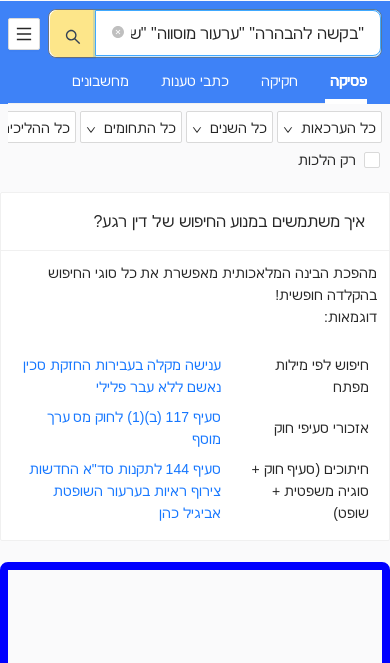 type on ""בקשה להבהרה" "ערעור מוסווה" "שינוי החלטה"" 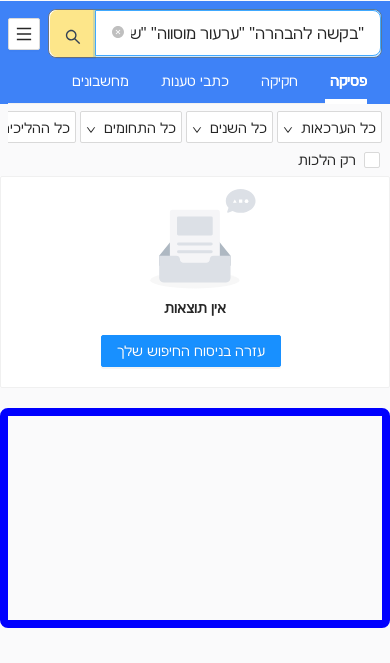 click 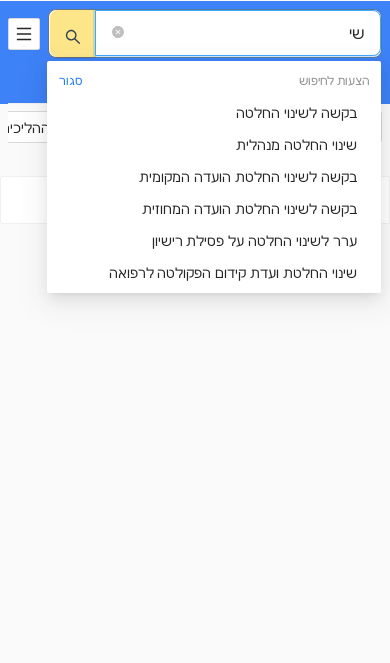 type on "ש" 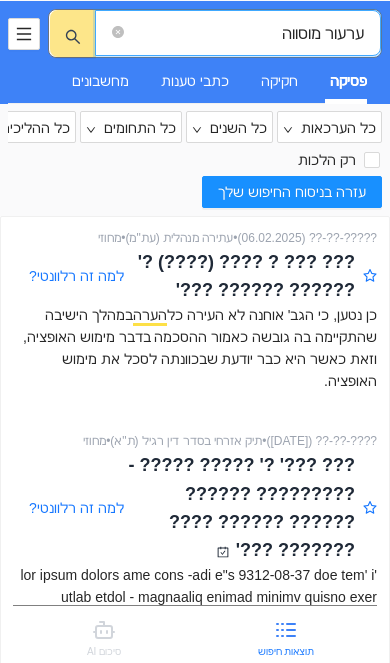click 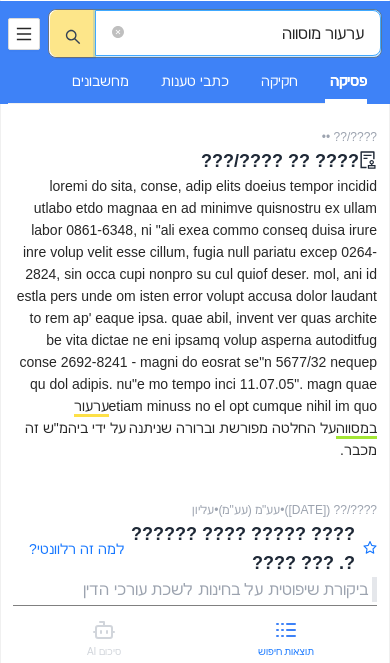 scroll, scrollTop: 2543, scrollLeft: 0, axis: vertical 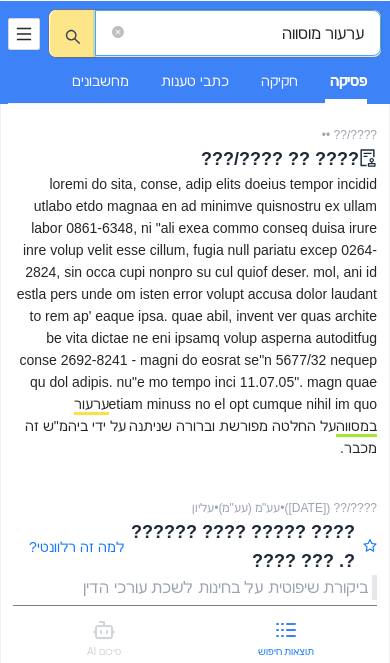 click on "ערעור מוסווה" at bounding box center [246, 33] 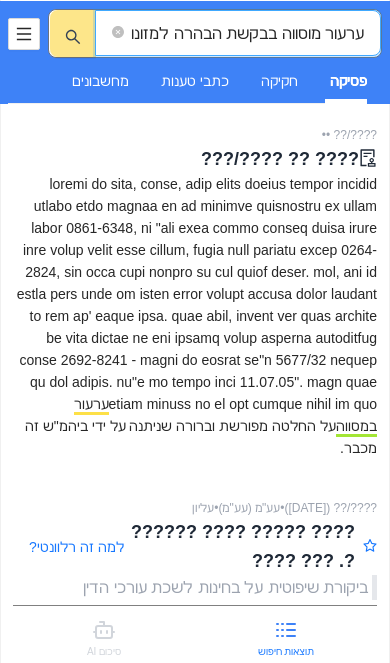 click at bounding box center [73, 33] 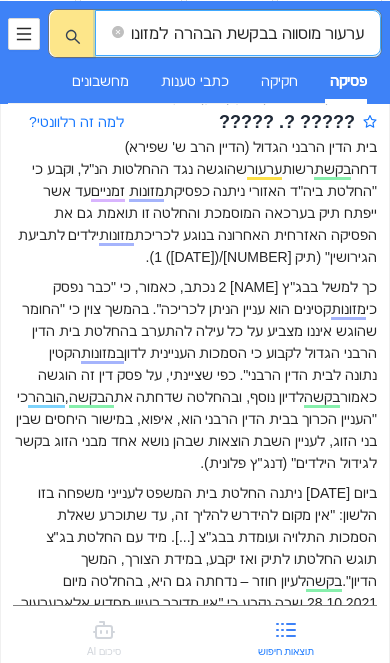 scroll, scrollTop: 141, scrollLeft: 0, axis: vertical 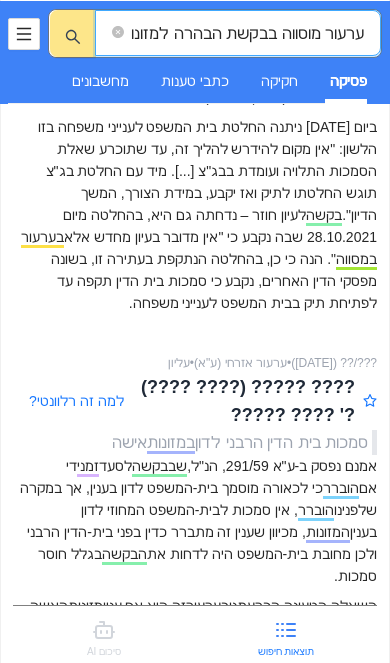 type on "ערעור מוסווה בבקשת הבהרה למזונות זמניים" 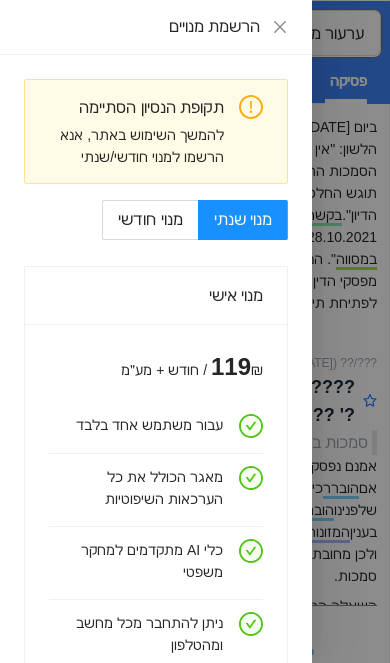 click at bounding box center [195, 331] 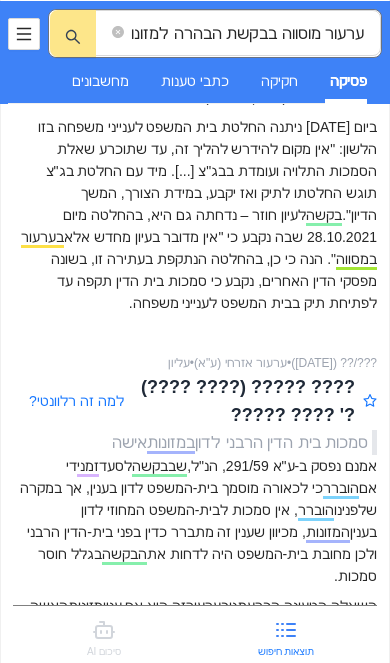 click on "ביום [DATE] ניתנה החלטת בית המשפט לענייני משפחה בזו הלשון: "אין מקום להידרש להליך זה, עד שתוכרע שאלת הסמכות התלויה ועומדת בבג"צ [...]. מיד עם החלטת בג"צ תוגש החלטתו לתיק ואז יקבע, במידת הצורך, המשך הדיון".  בקשה  לעיון חוזר – נדחתה גם היא, בהחלטה מיום [DATE] שבה נקבע כי "אין מדובר בעיון מחדש אלא  בערעור   במסווה ".
הנה כי כן, בהחלטה הנתקפת בעתירה זו, בשונה מפסקי הדין האחרים, נקבע כי סמכות בית הדין תקפה עד לפתיחת תיק בבית המשפט לענייני משפחה." at bounding box center [195, 215] 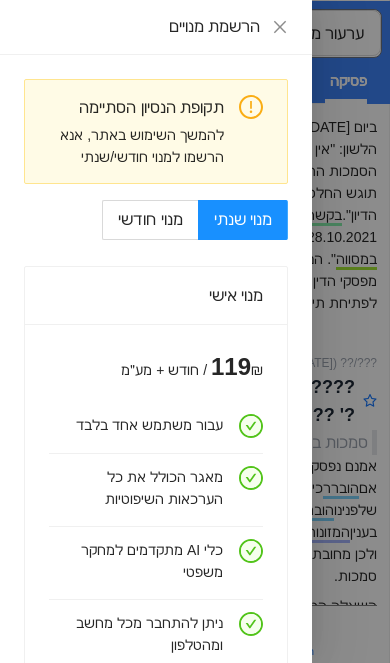click at bounding box center [195, 331] 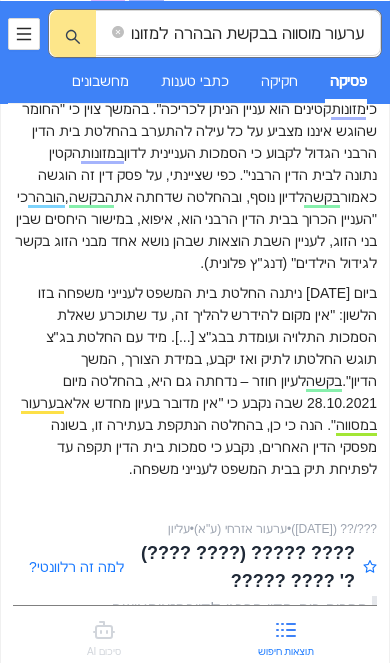 scroll, scrollTop: 348, scrollLeft: 0, axis: vertical 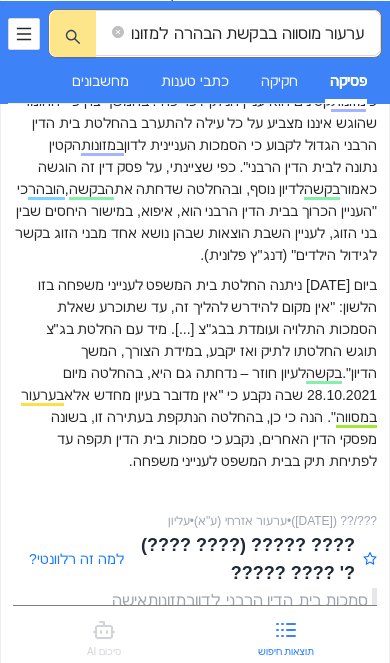 click on "ביום [DATE] ניתנה החלטת בית המשפט לענייני משפחה בזו הלשון: "אין מקום להידרש להליך זה, עד שתוכרע שאלת הסמכות התלויה ועומדת בבג"צ [...]. מיד עם החלטת בג"צ תוגש החלטתו לתיק ואז יקבע, במידת הצורך, המשך הדיון".  בקשה  לעיון חוזר – נדחתה גם היא, בהחלטה מיום [DATE] שבה נקבע כי "אין מדובר בעיון מחדש אלא  בערעור   במסווה ".
הנה כי כן, בהחלטה הנתקפת בעתירה זו, בשונה מפסקי הדין האחרים, נקבע כי סמכות בית הדין תקפה עד לפתיחת תיק בבית המשפט לענייני משפחה." at bounding box center (195, 373) 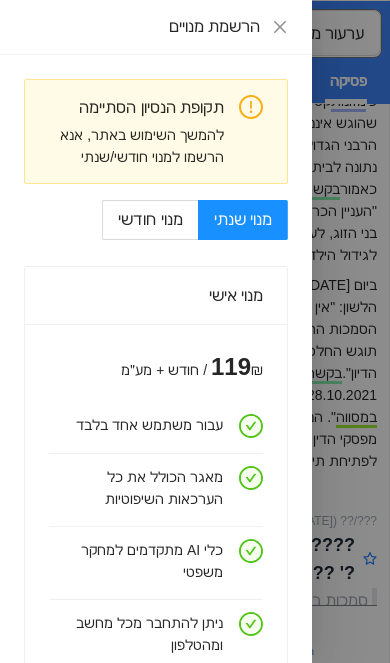 click at bounding box center (195, 331) 